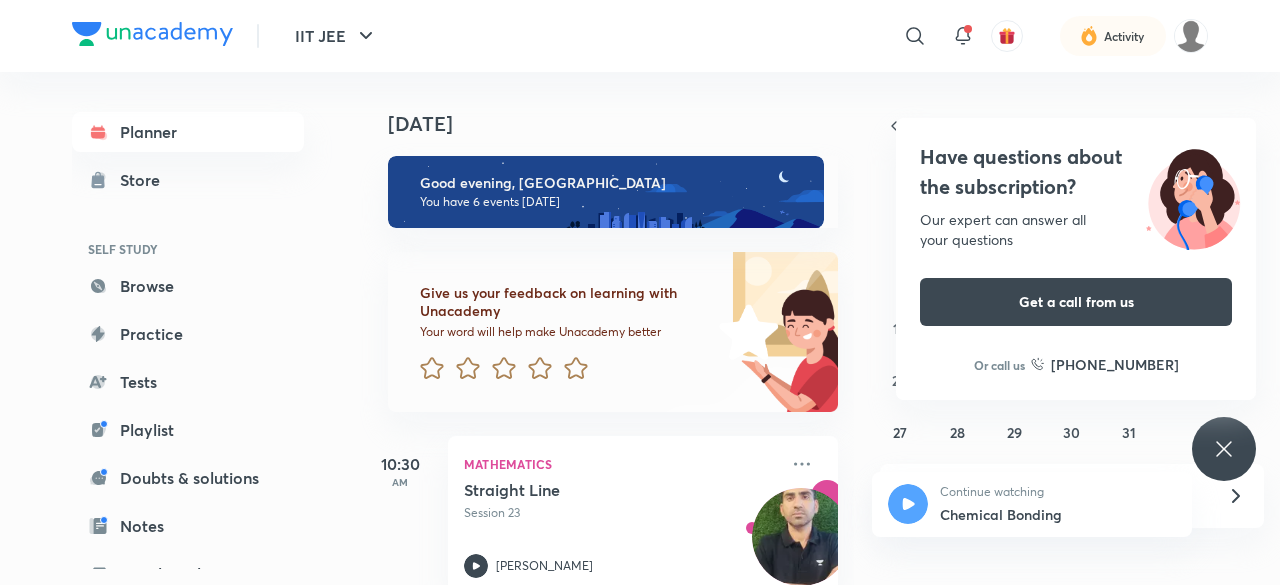 scroll, scrollTop: 0, scrollLeft: 0, axis: both 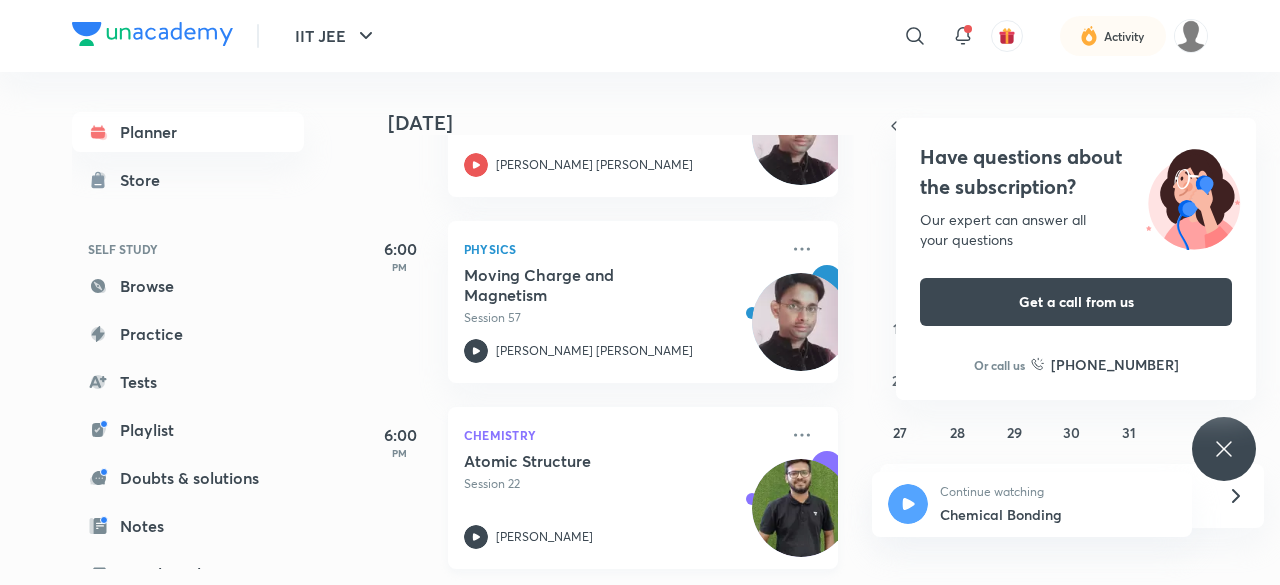 click 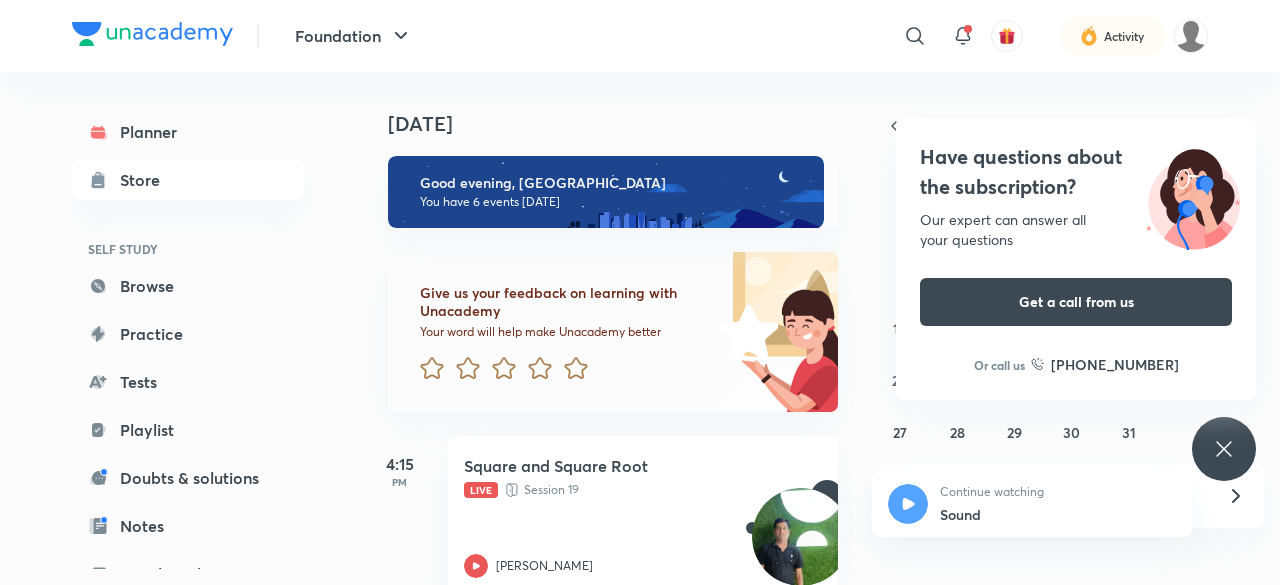 scroll, scrollTop: 0, scrollLeft: 0, axis: both 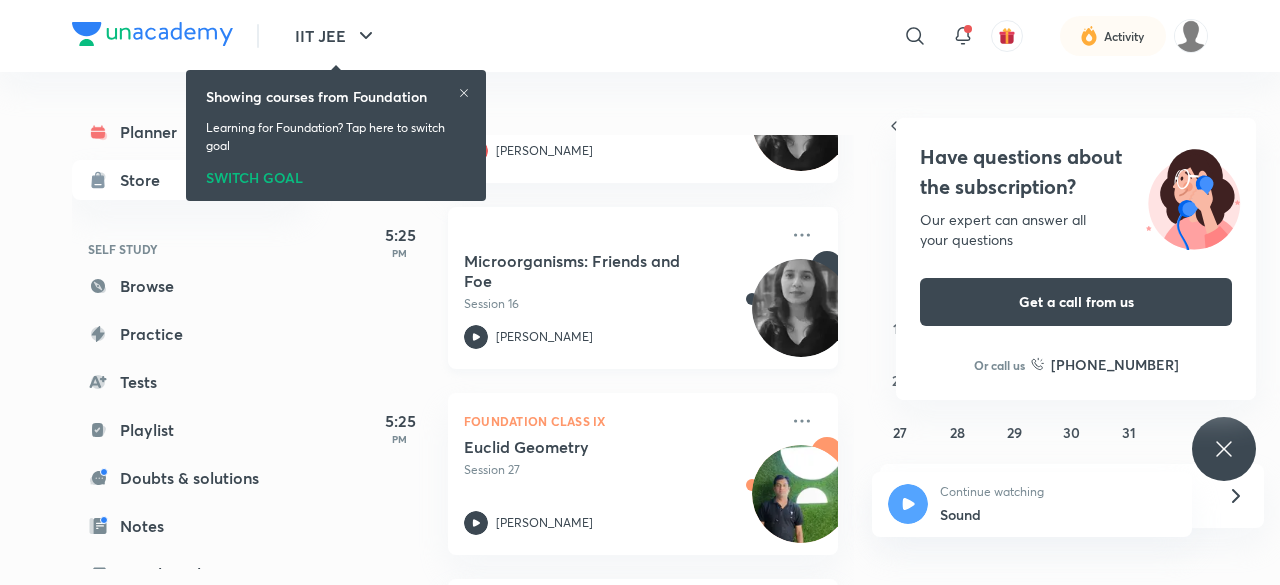 click 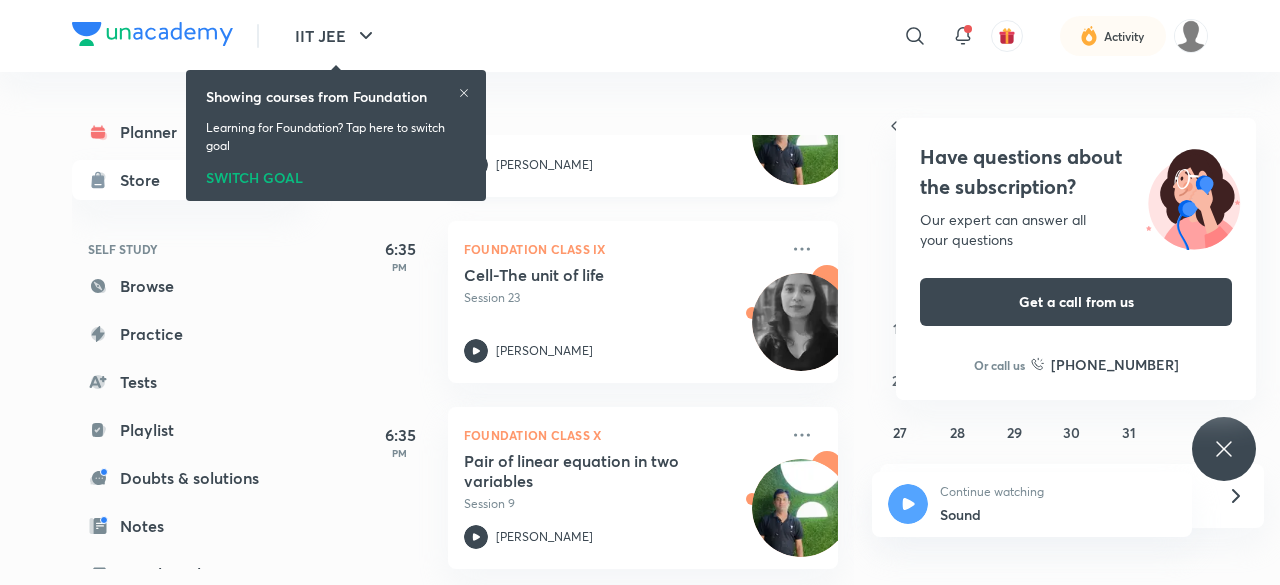 scroll, scrollTop: 974, scrollLeft: 0, axis: vertical 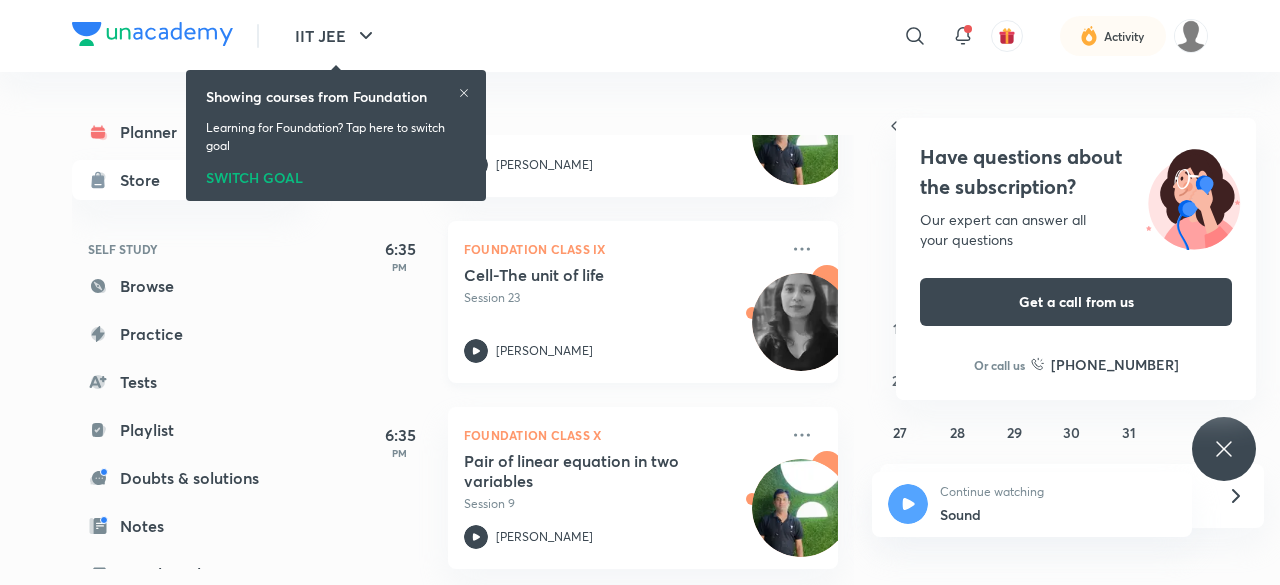 click 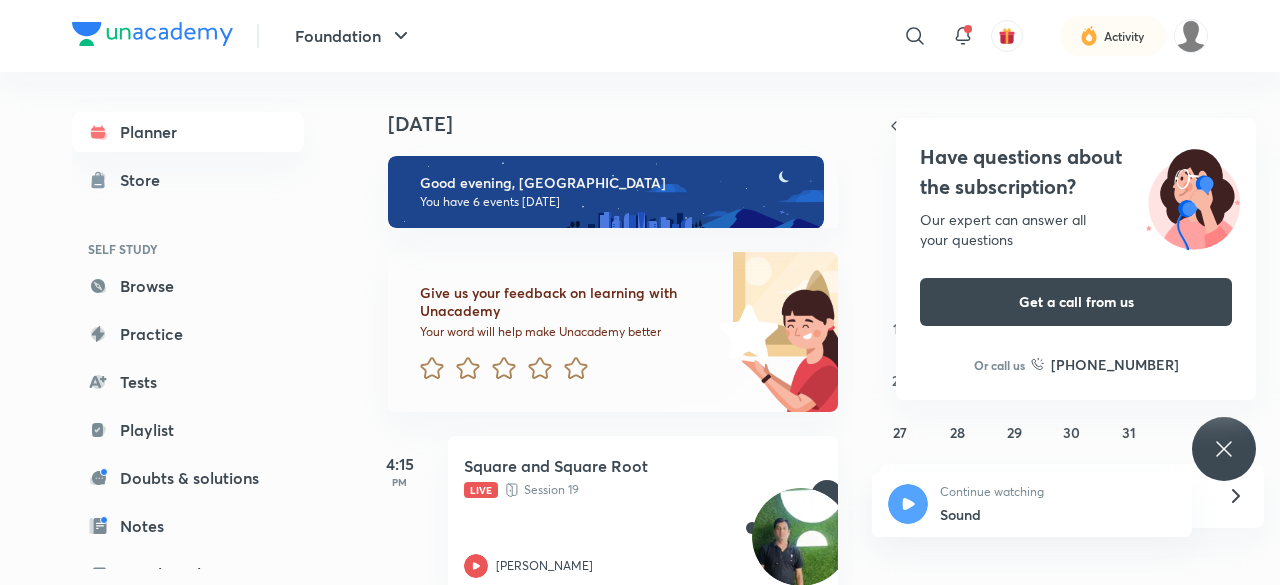 scroll, scrollTop: 0, scrollLeft: 0, axis: both 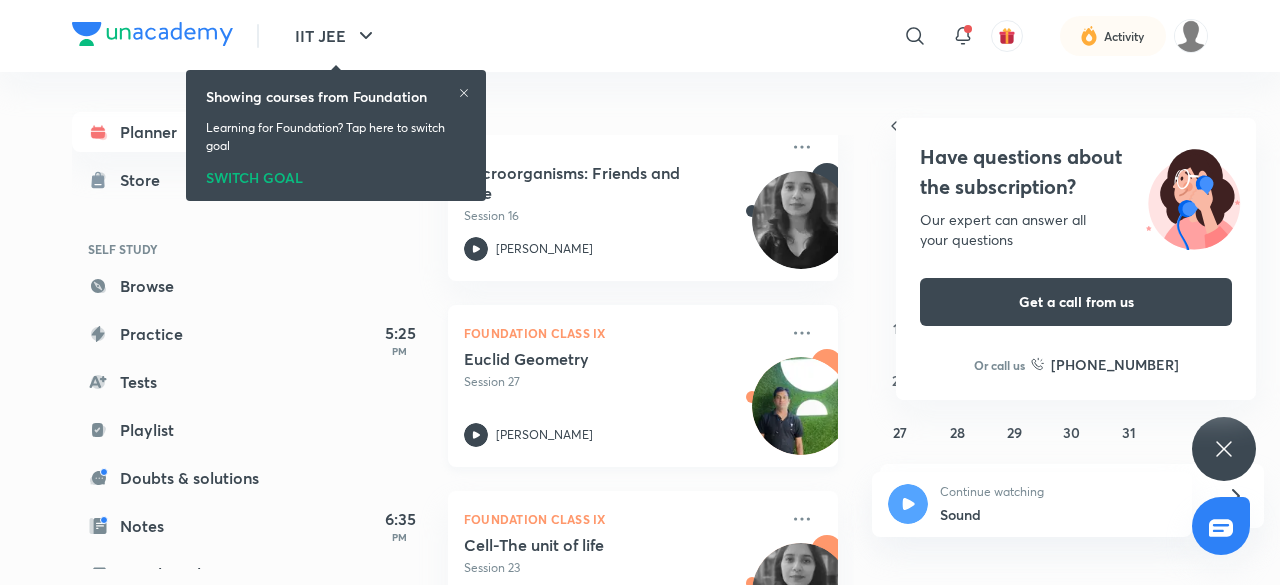 click 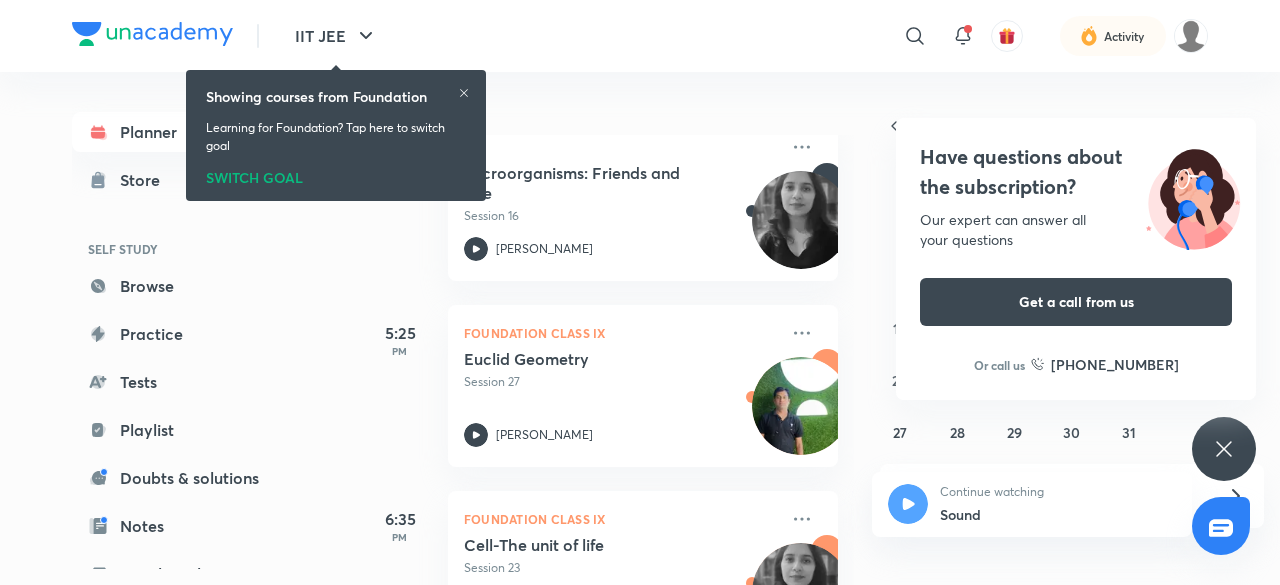 scroll, scrollTop: 974, scrollLeft: 0, axis: vertical 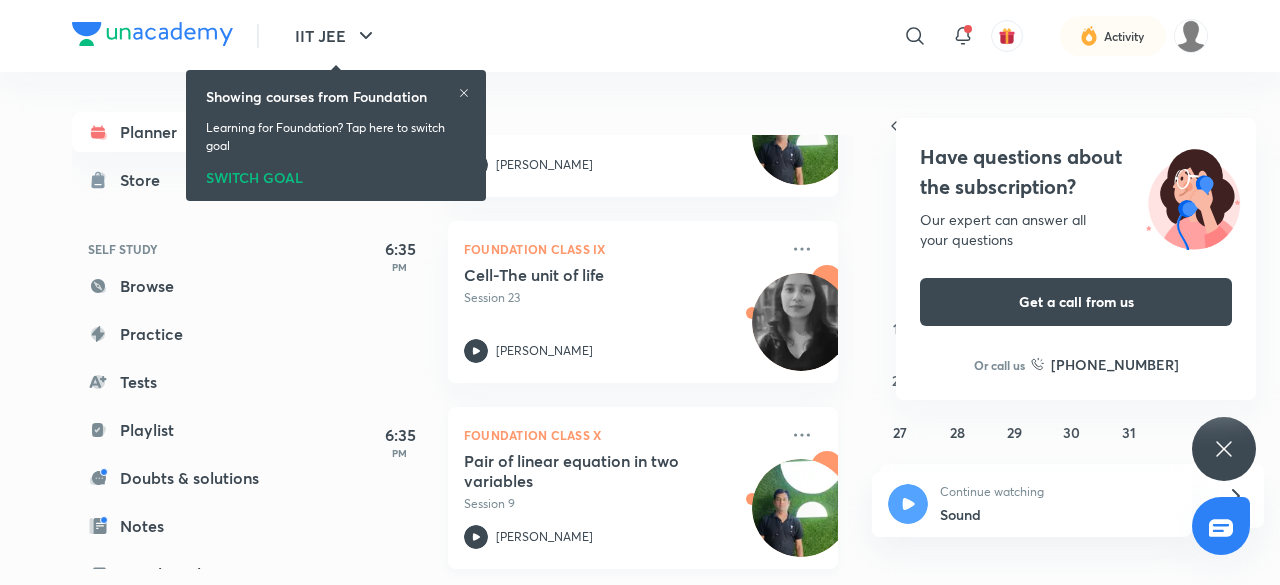 click 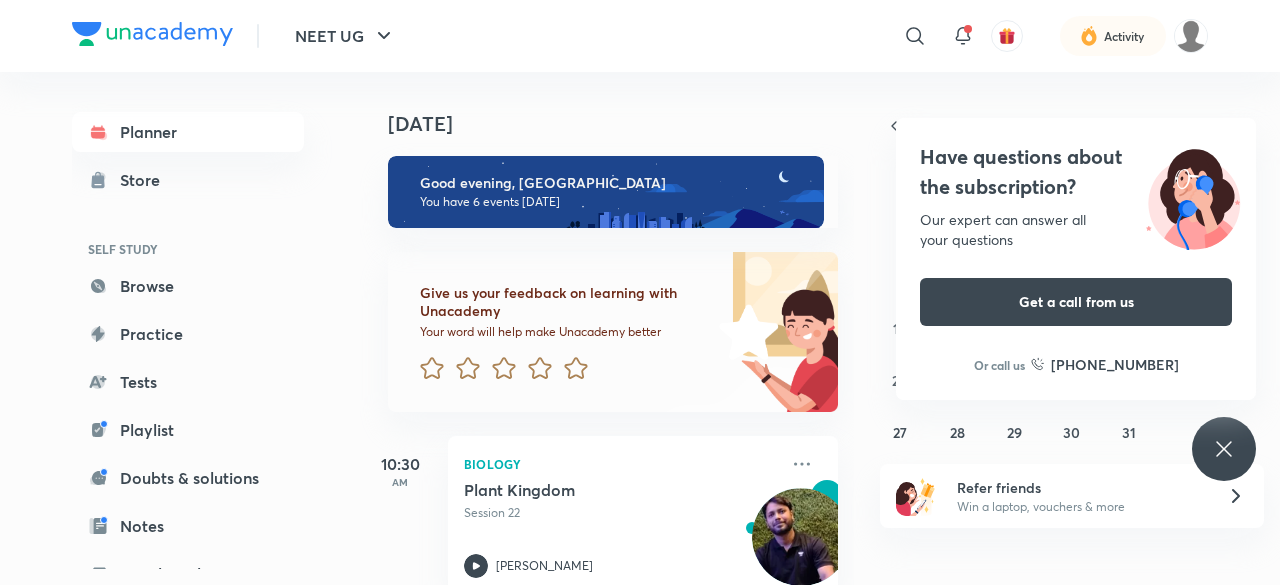 scroll, scrollTop: 0, scrollLeft: 0, axis: both 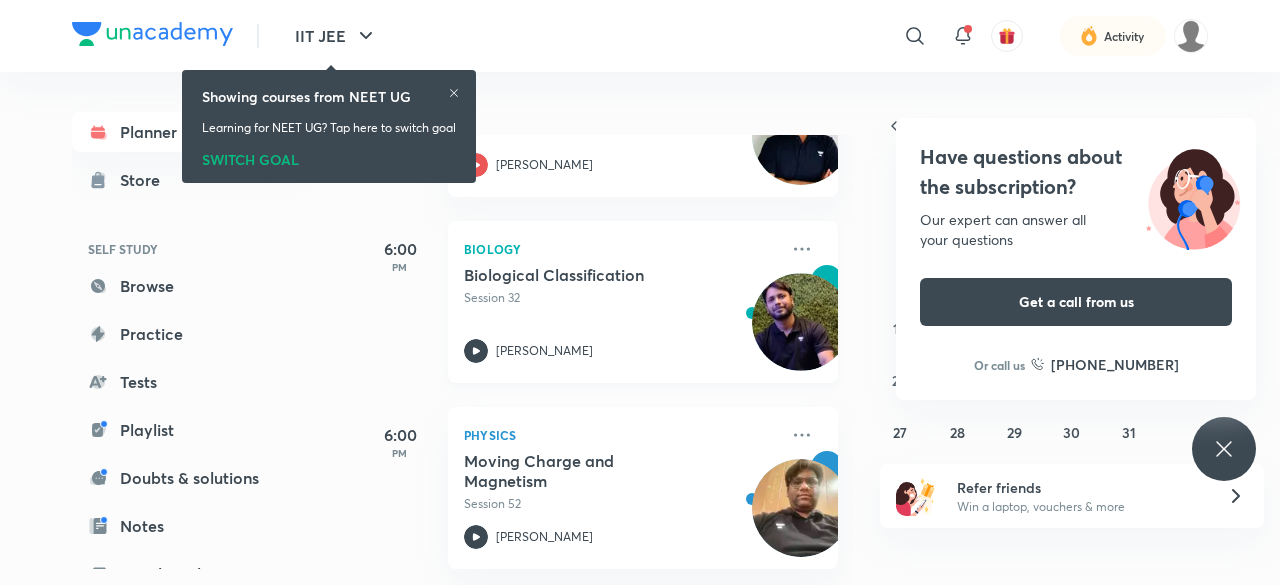 click 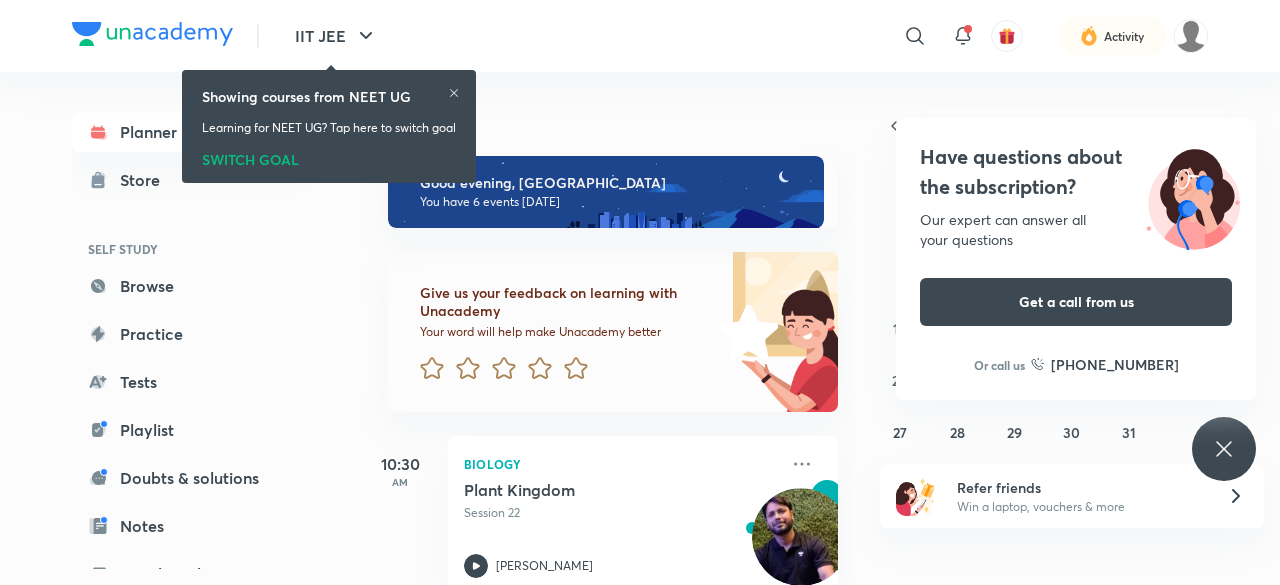 scroll, scrollTop: 0, scrollLeft: 0, axis: both 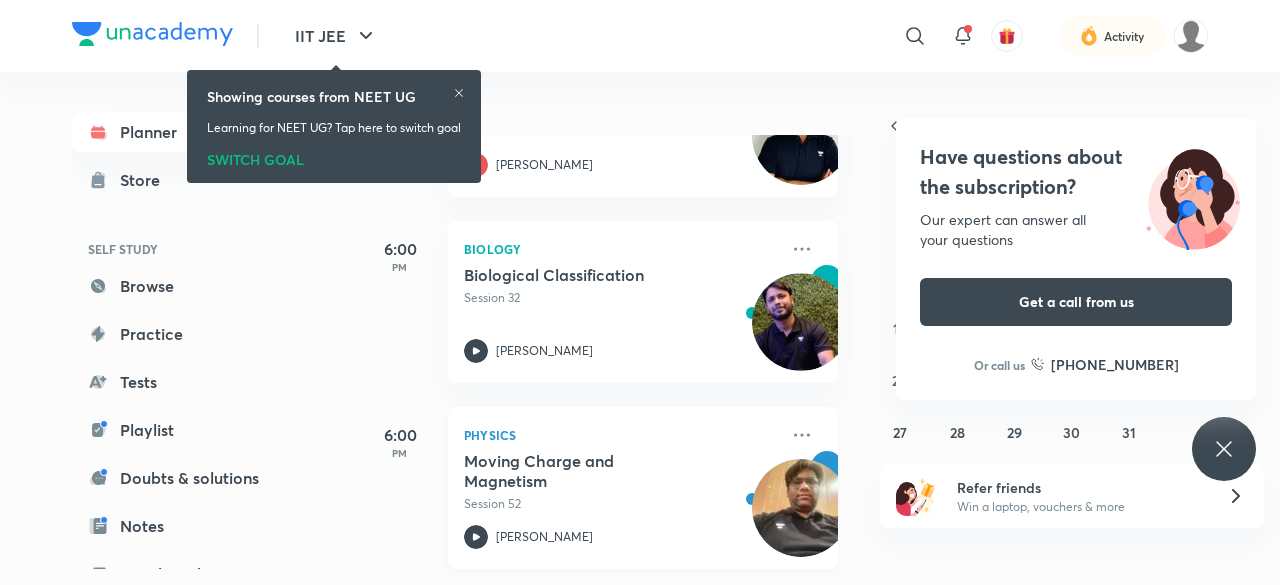 click 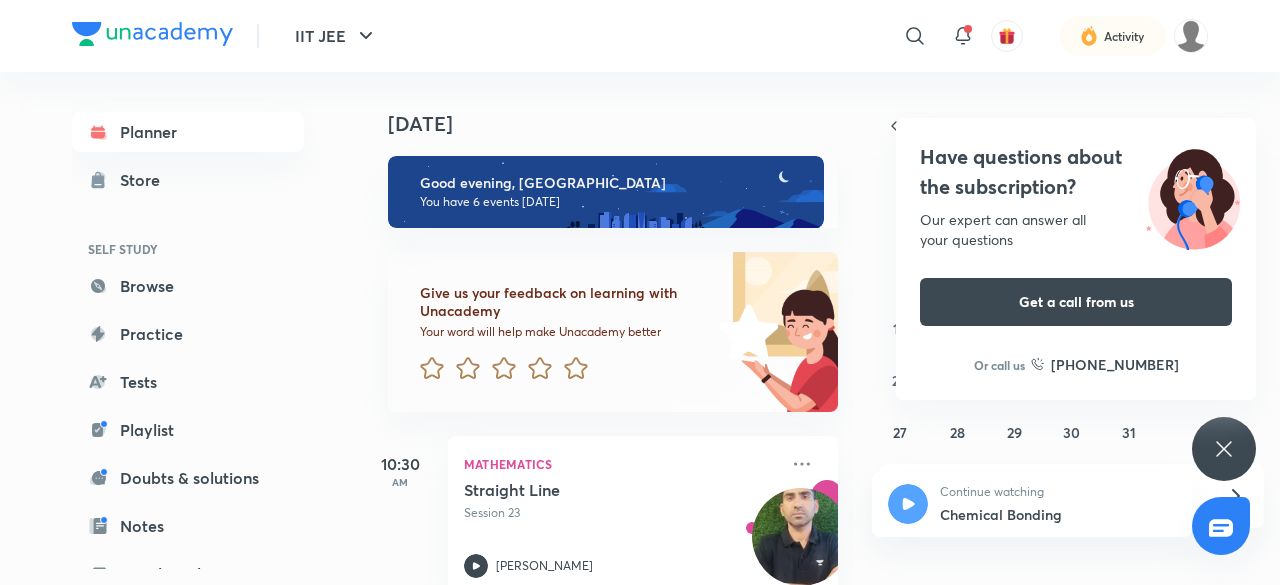 scroll, scrollTop: 0, scrollLeft: 0, axis: both 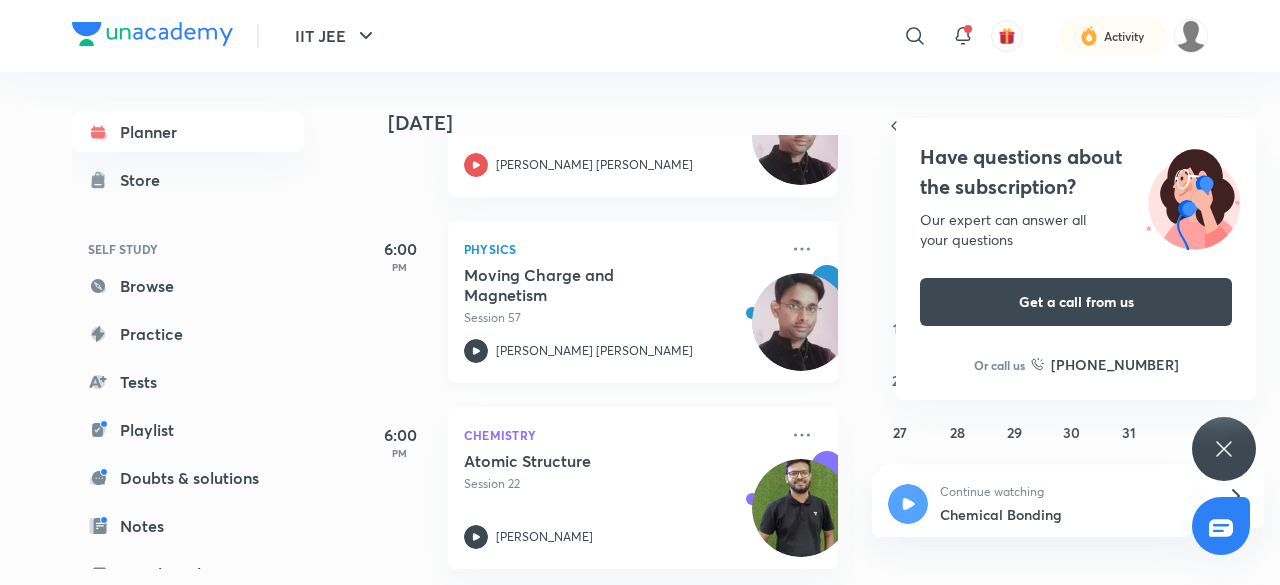 click 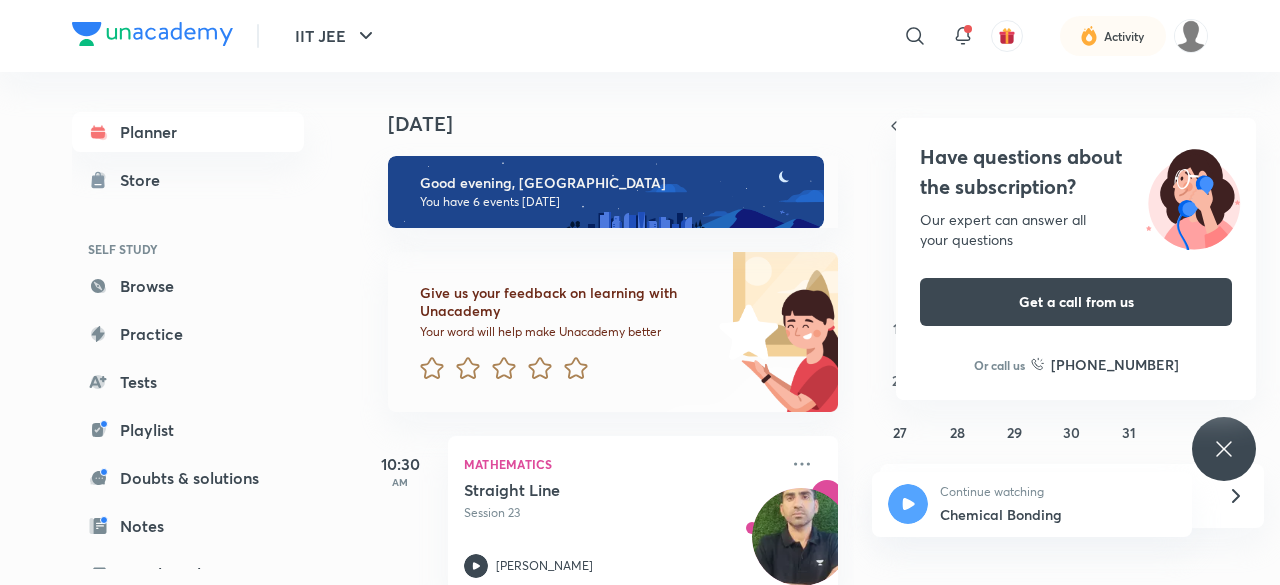 scroll, scrollTop: 0, scrollLeft: 0, axis: both 